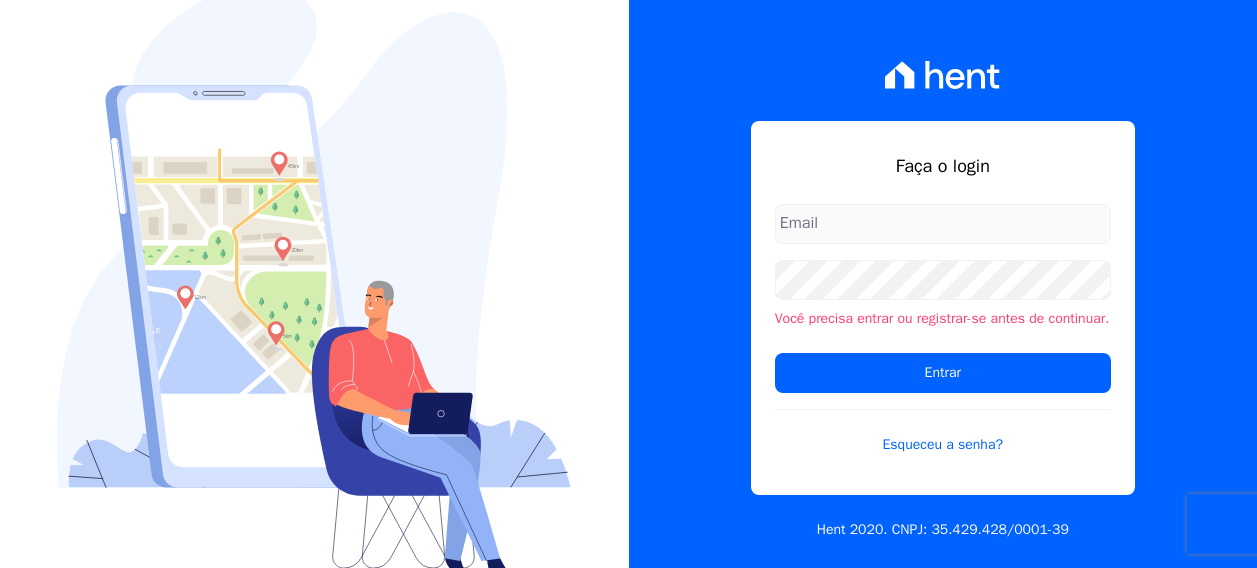 scroll, scrollTop: 0, scrollLeft: 0, axis: both 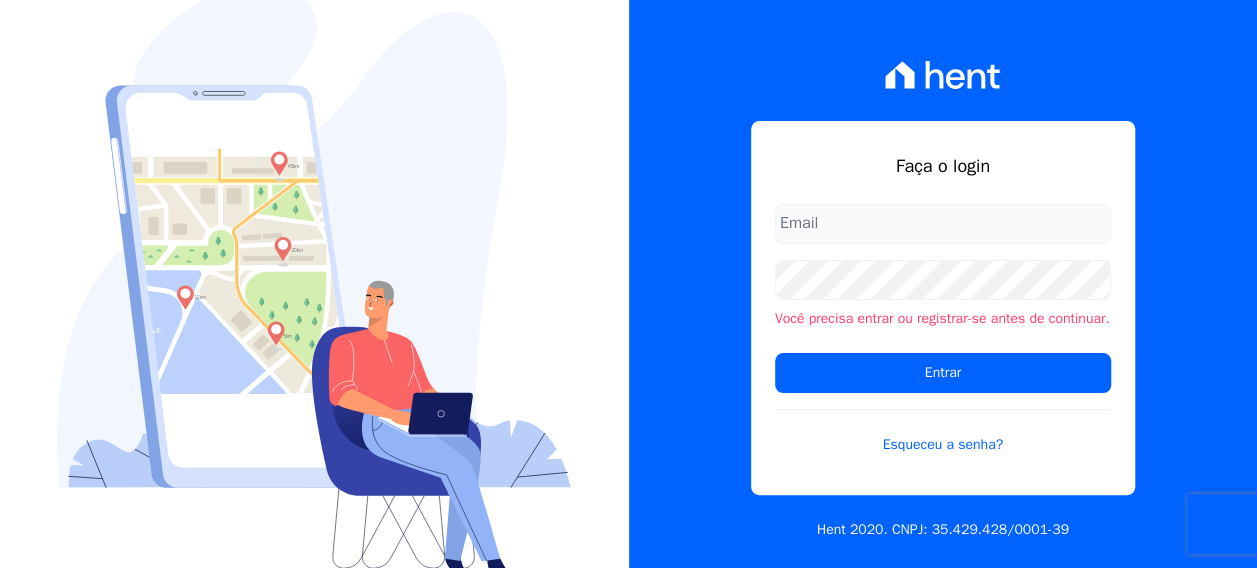 click at bounding box center [943, 224] 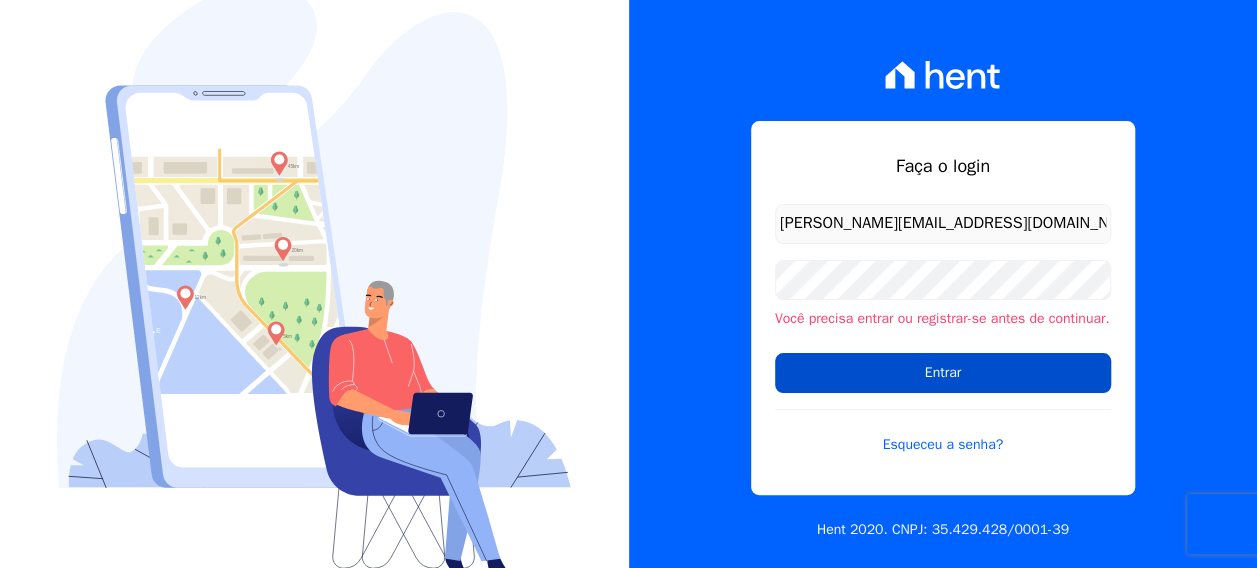 click on "Entrar" at bounding box center [943, 373] 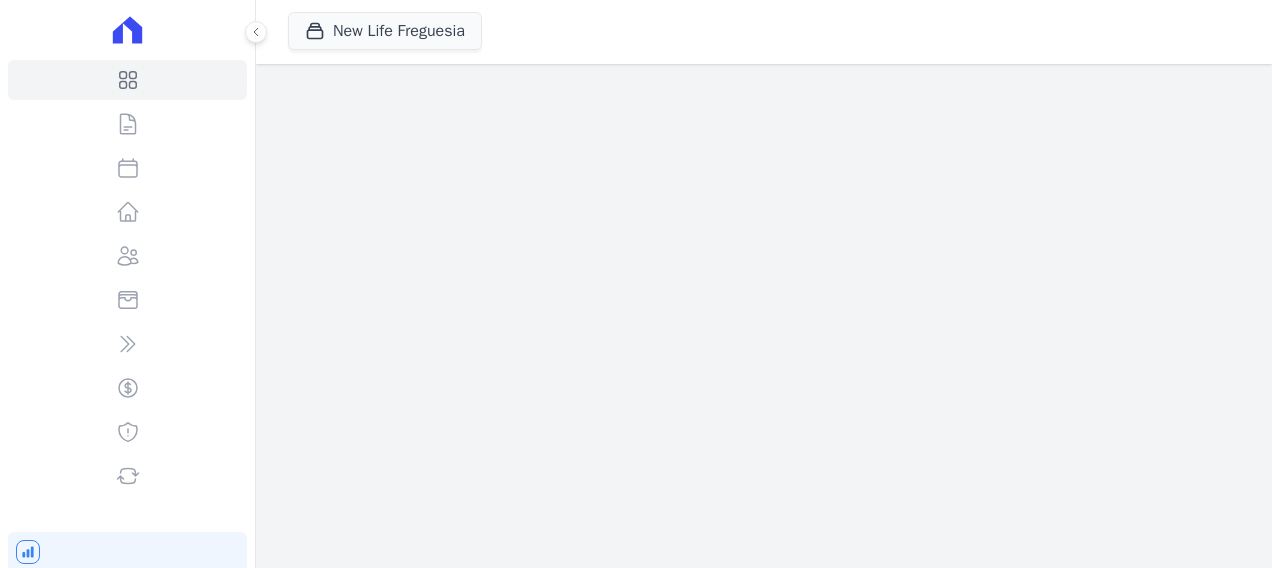 scroll, scrollTop: 0, scrollLeft: 0, axis: both 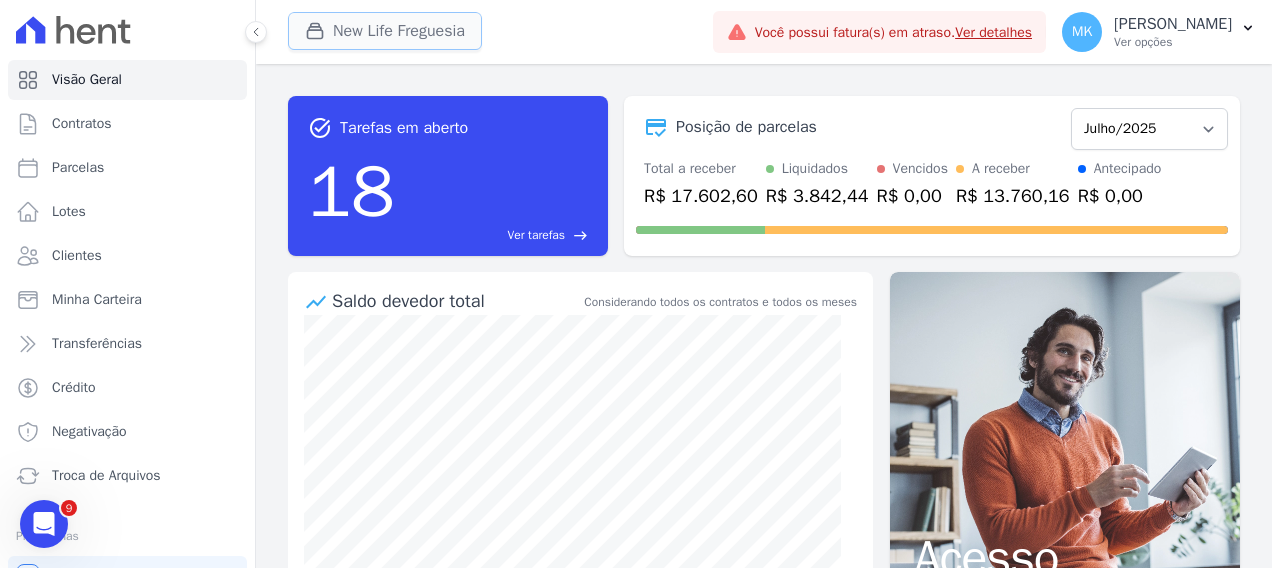 click on "New Life Freguesia" at bounding box center [385, 31] 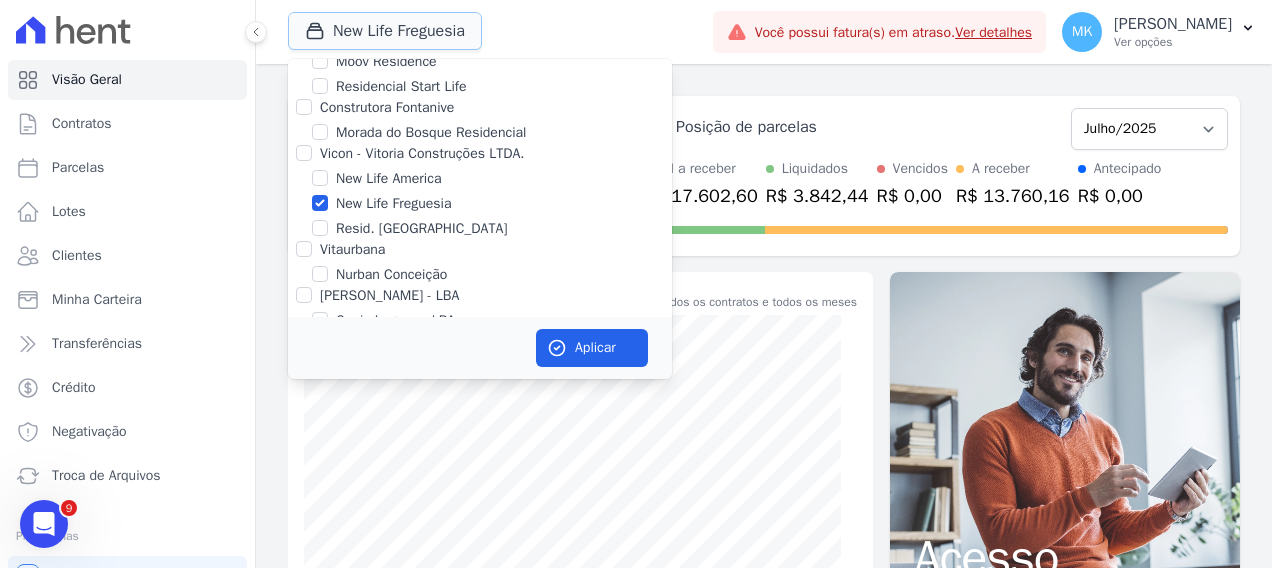scroll, scrollTop: 7732, scrollLeft: 0, axis: vertical 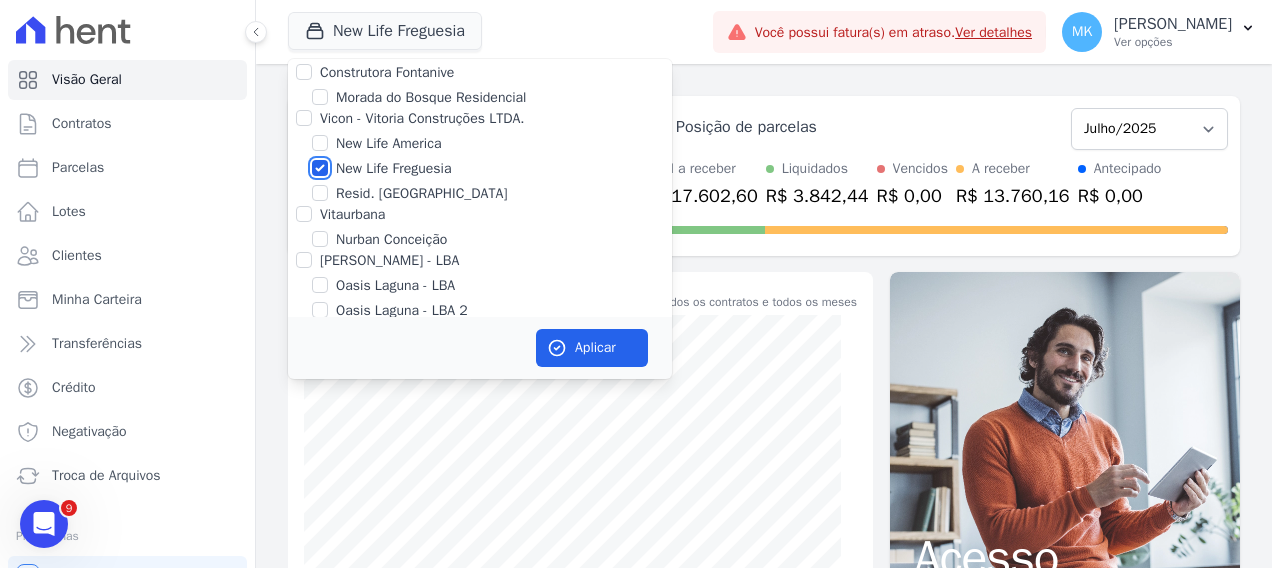 click on "New Life Freguesia" at bounding box center (320, 168) 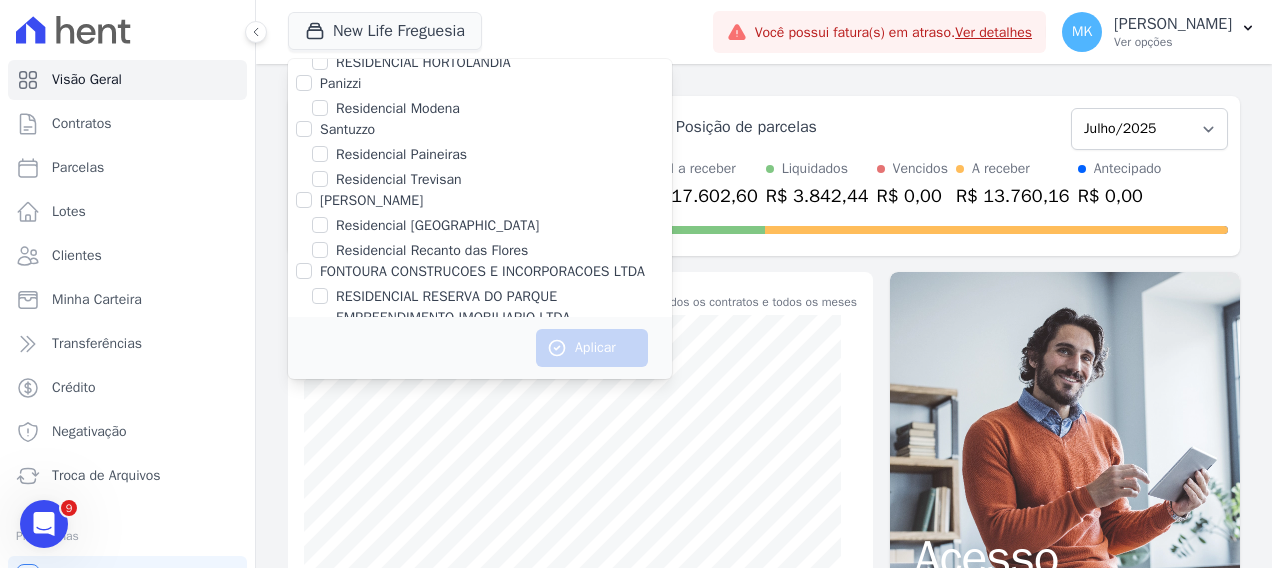scroll, scrollTop: 9050, scrollLeft: 0, axis: vertical 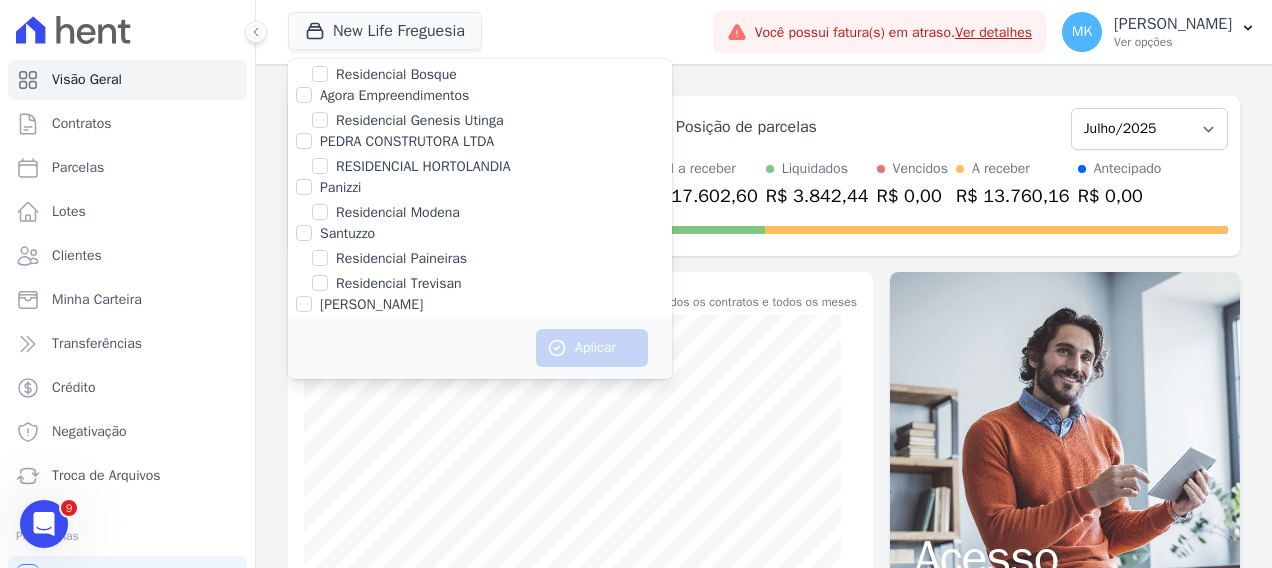 click on "Reserva Vale dos Ipes Empreendimento" at bounding box center (304, 3) 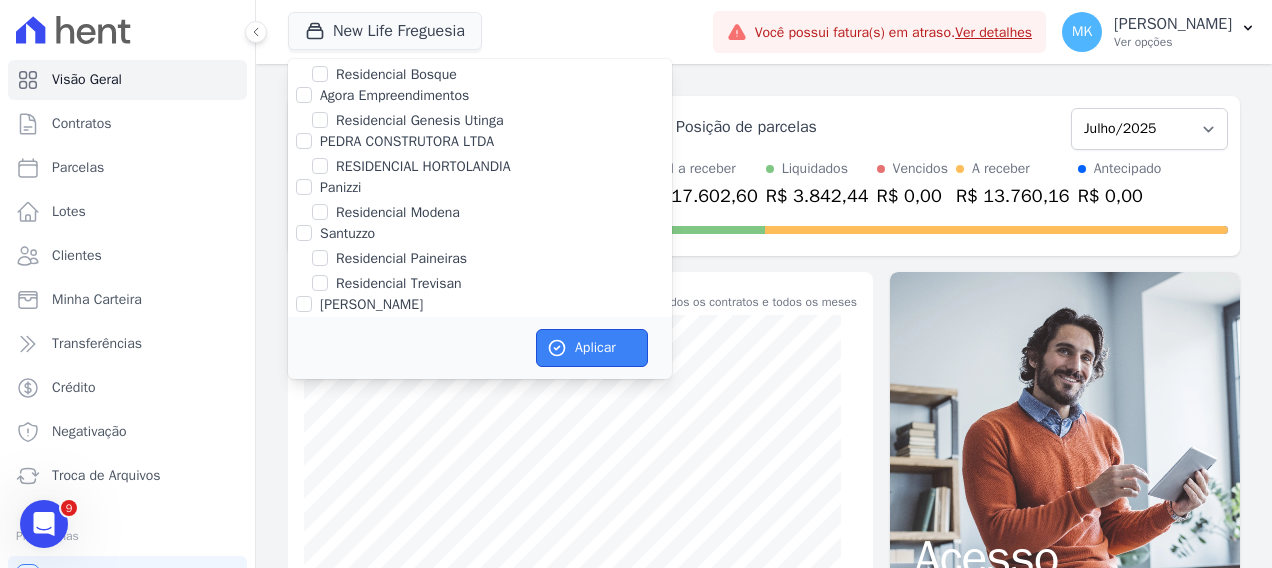 click on "Aplicar" at bounding box center (592, 348) 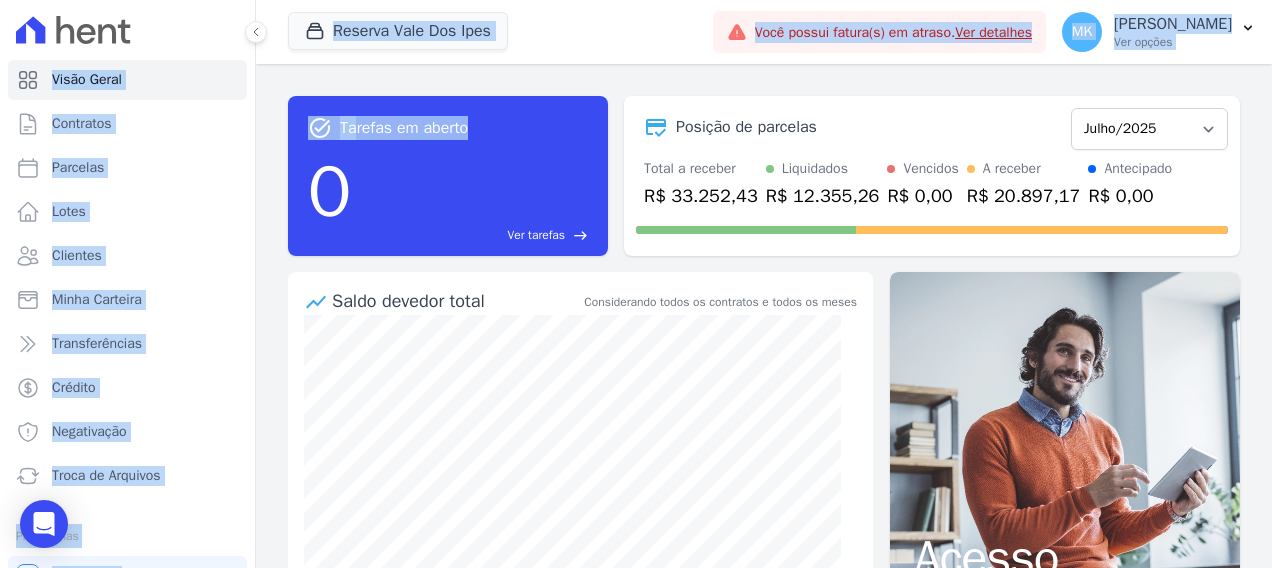 drag, startPoint x: 251, startPoint y: 62, endPoint x: 270, endPoint y: 214, distance: 153.18289 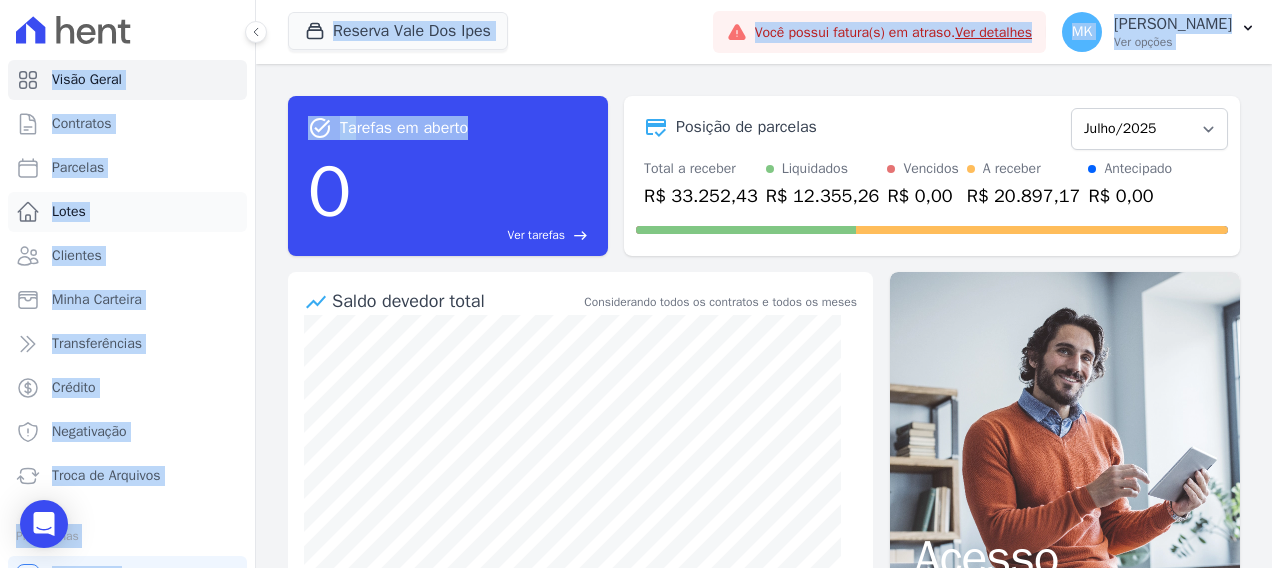 drag, startPoint x: 270, startPoint y: 214, endPoint x: 198, endPoint y: 202, distance: 72.99315 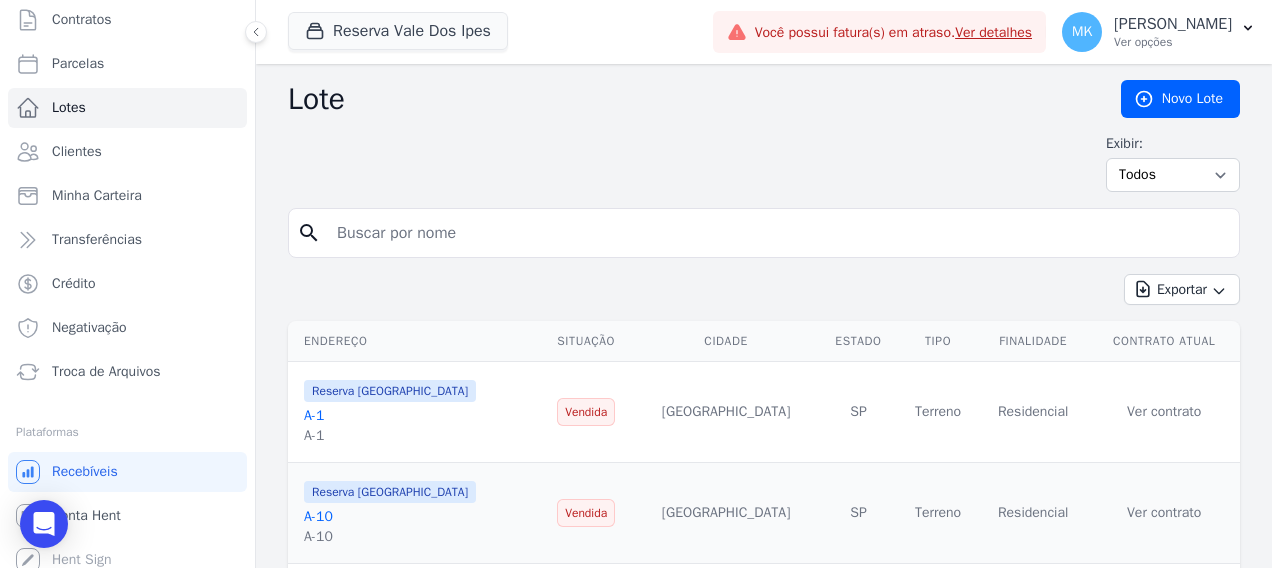 scroll, scrollTop: 116, scrollLeft: 0, axis: vertical 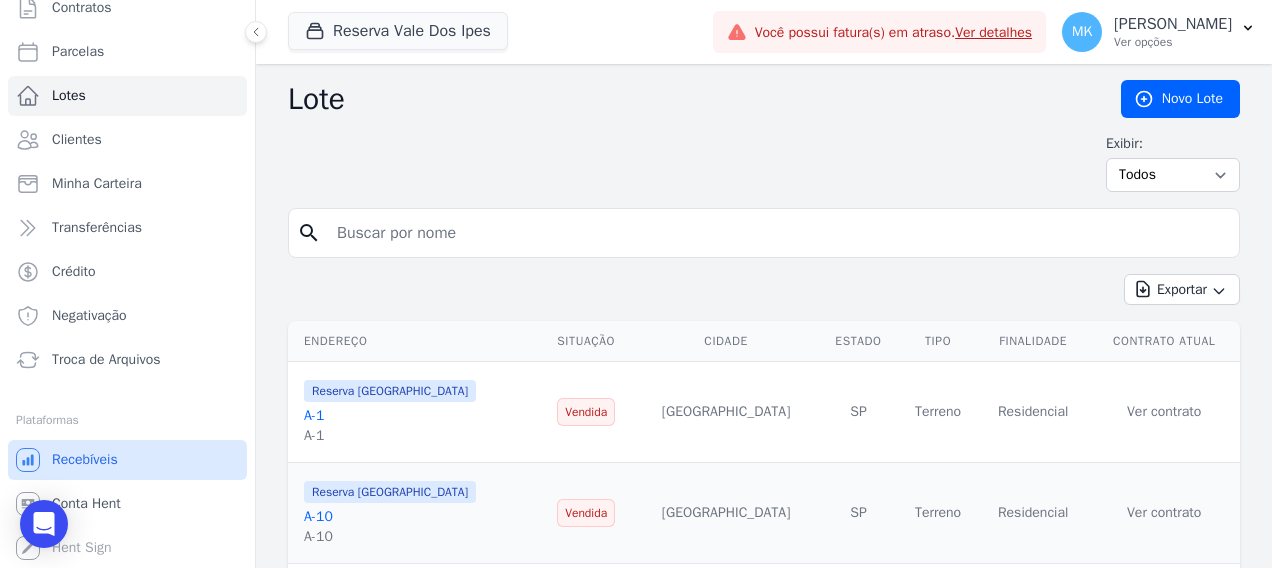 click on "Recebíveis" at bounding box center [85, 460] 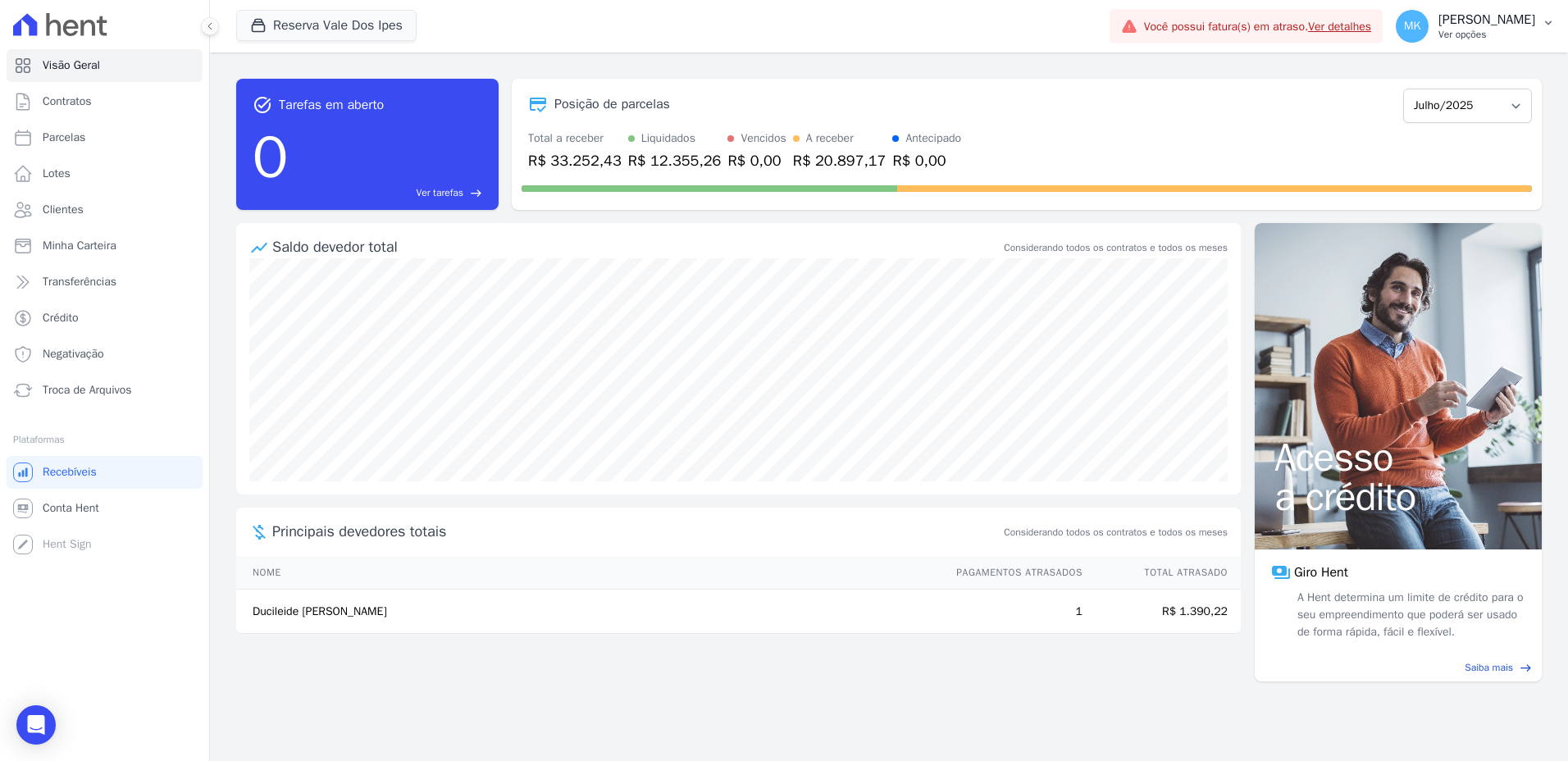 drag, startPoint x: 99, startPoint y: 383, endPoint x: 1472, endPoint y: 18, distance: 1420.6879 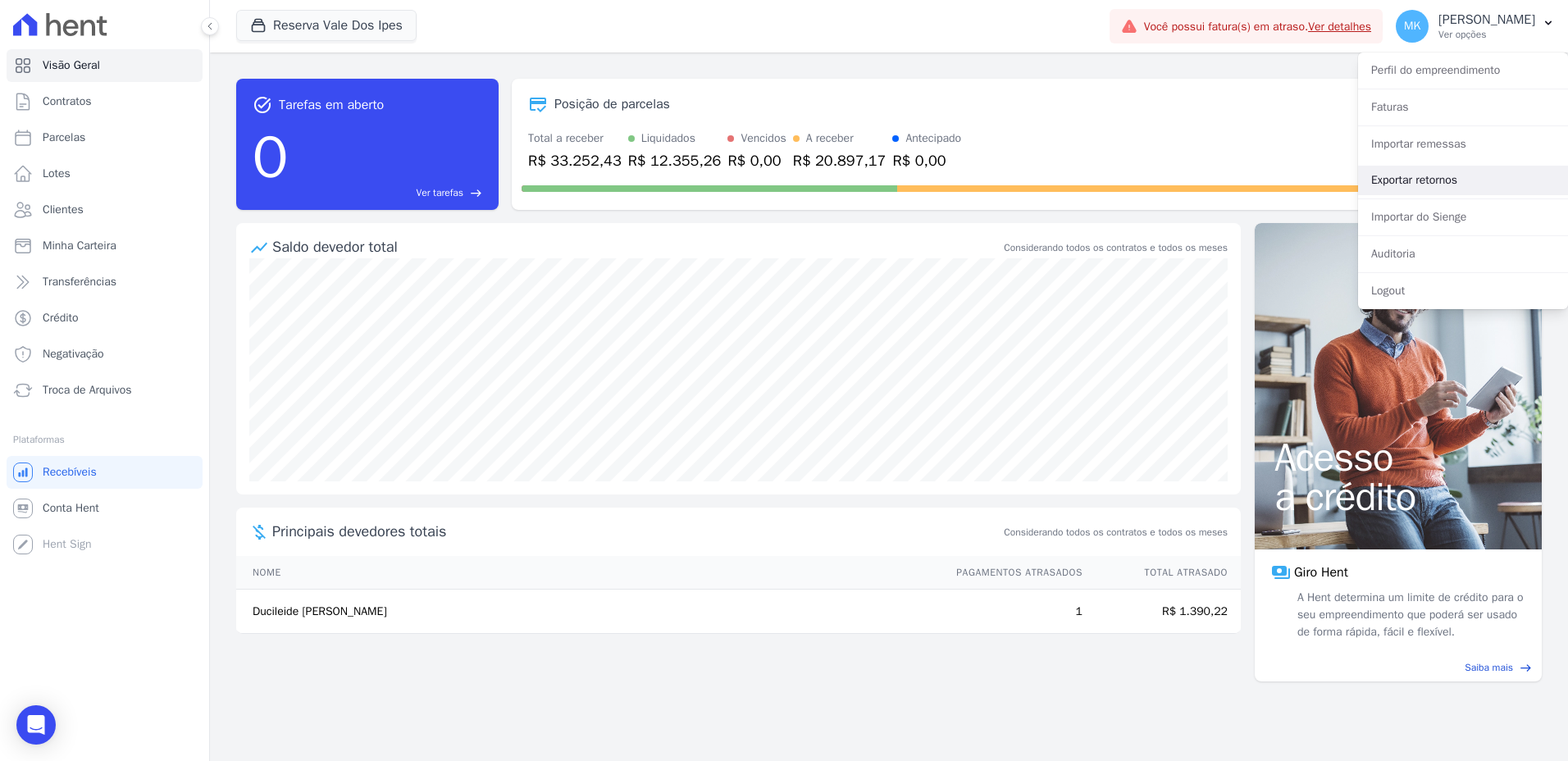 click on "Exportar retornos" at bounding box center (1463, 180) 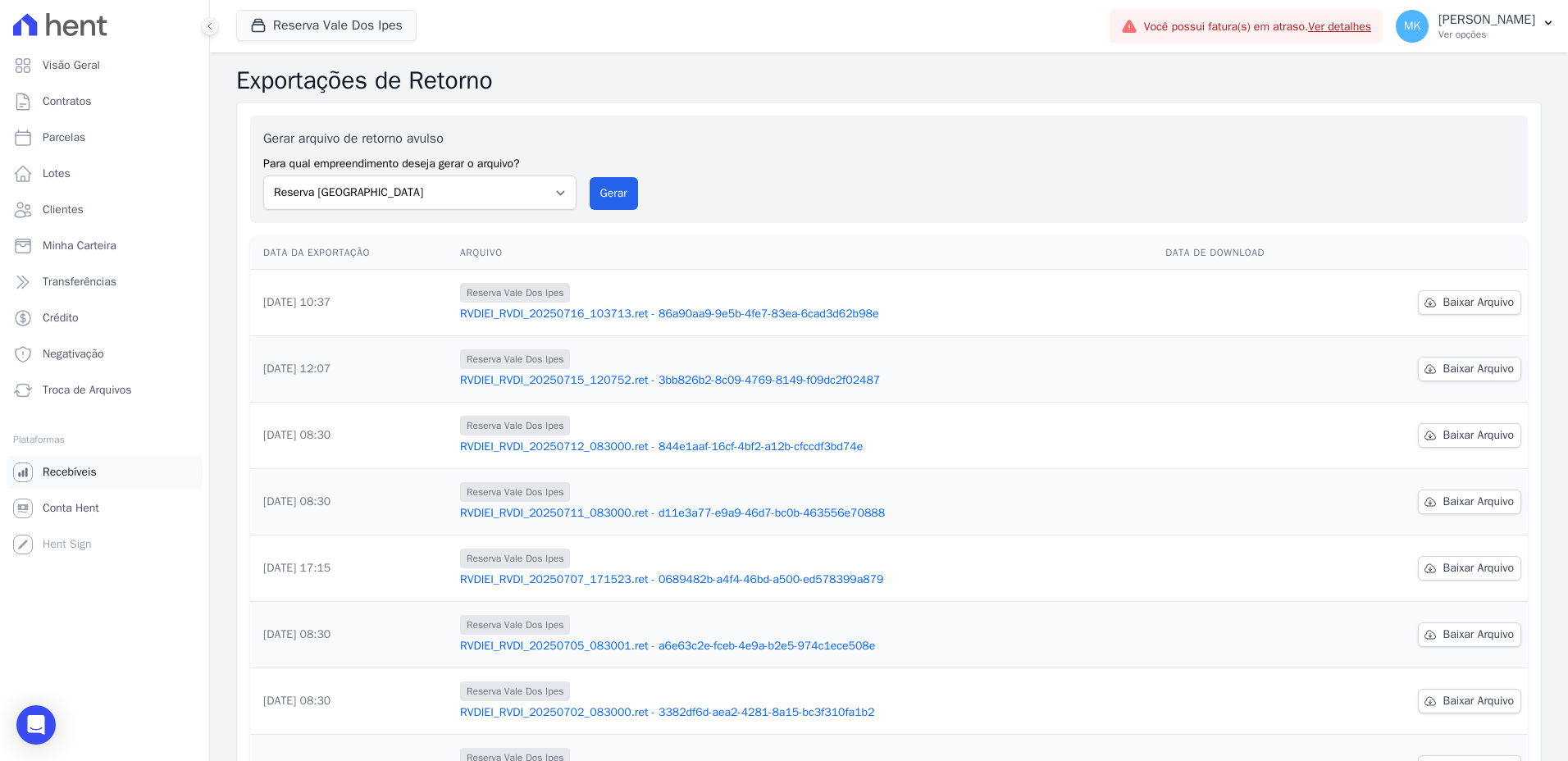 click on "Recebíveis" at bounding box center (70, 472) 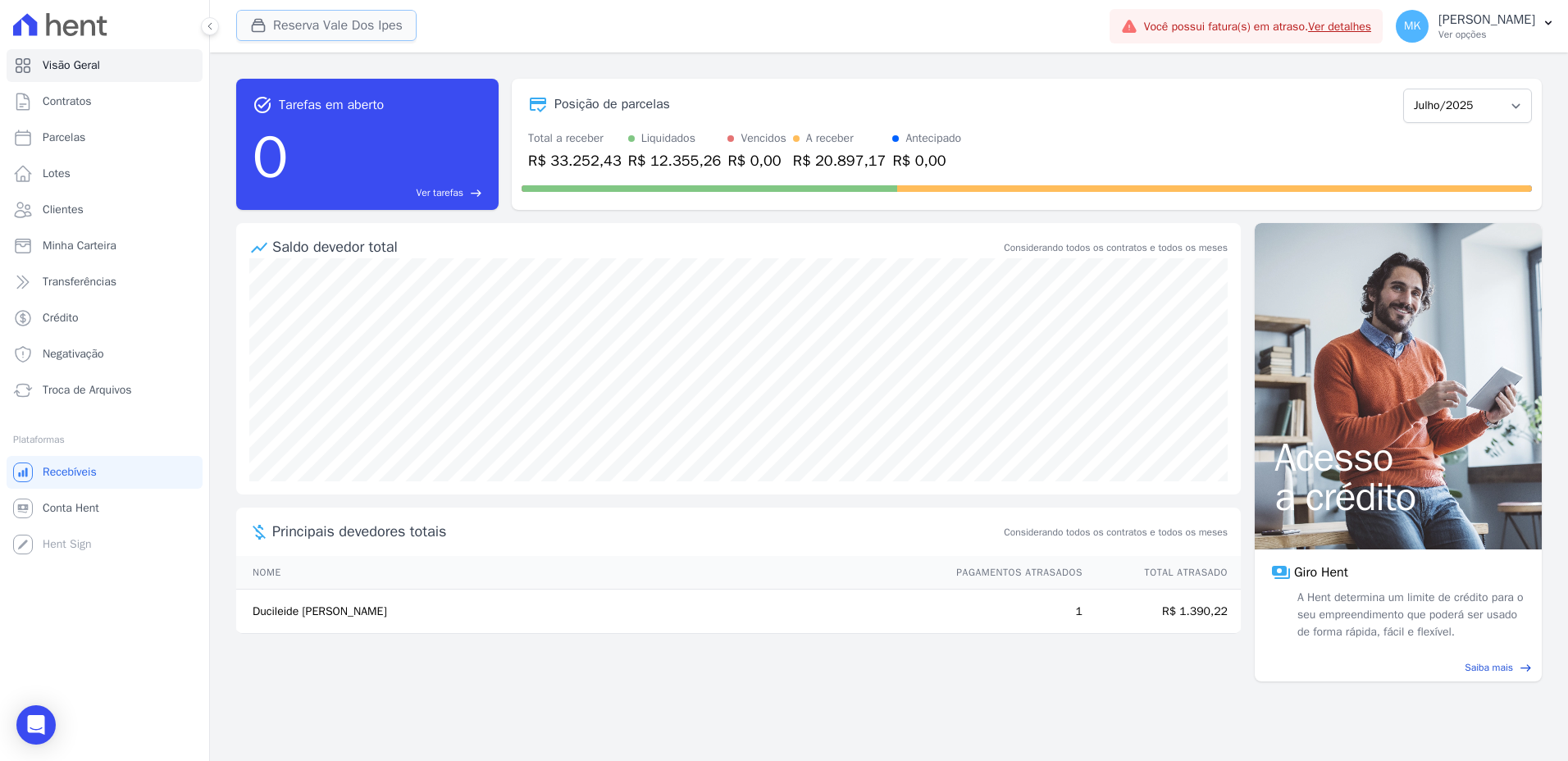 click on "Reserva Vale Dos Ipes" at bounding box center [326, 25] 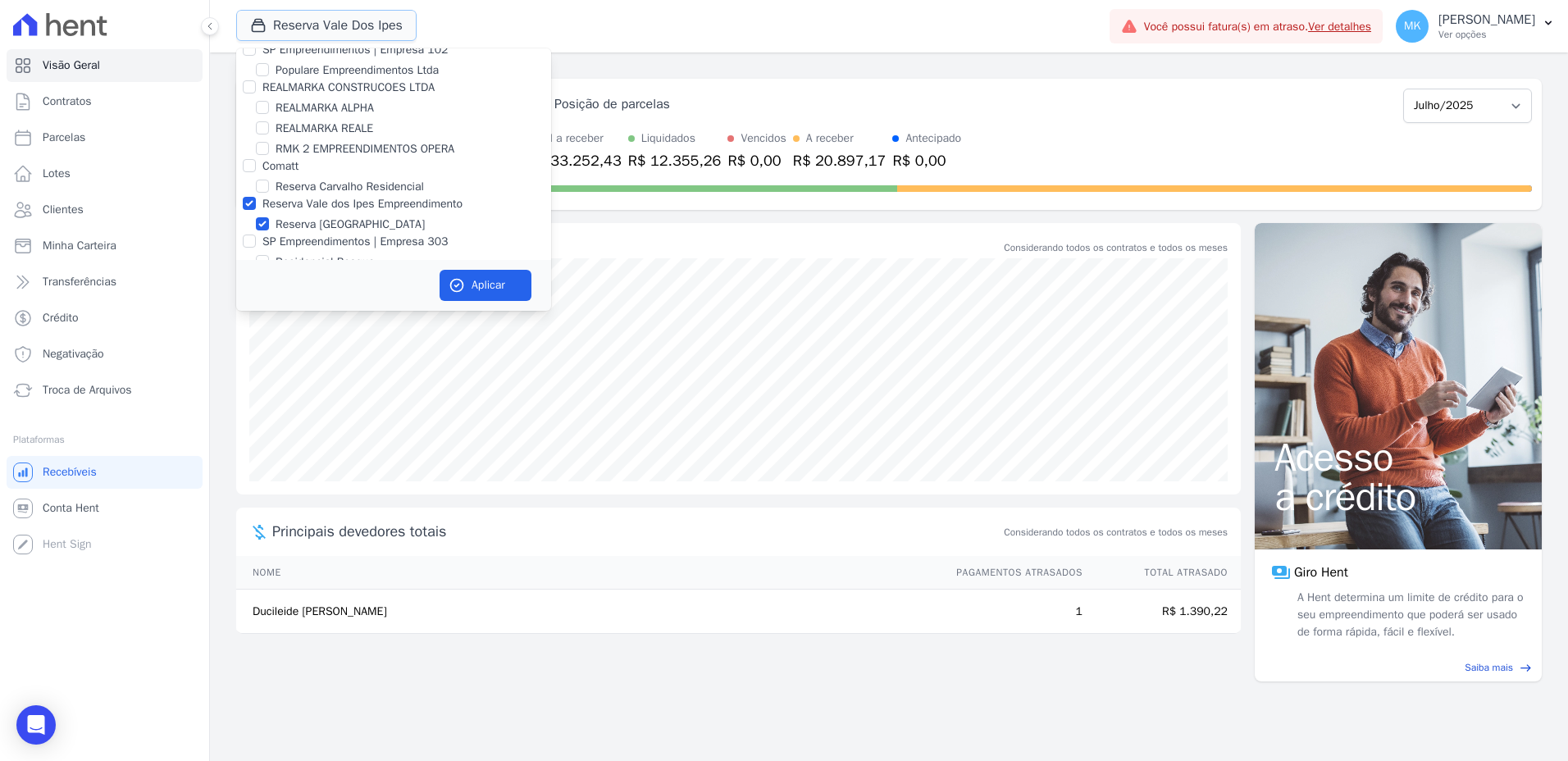 scroll, scrollTop: 7477, scrollLeft: 0, axis: vertical 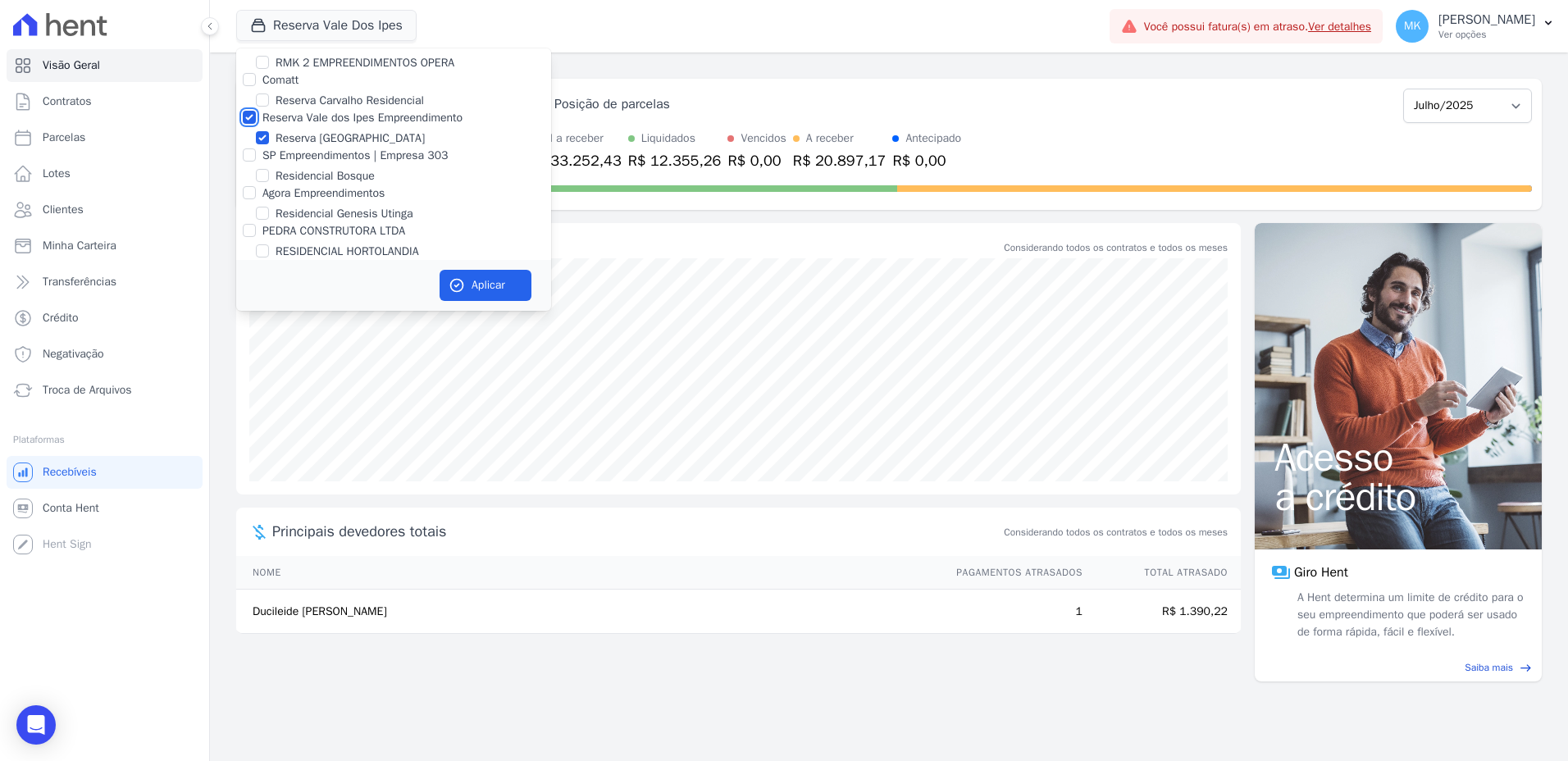 click on "Reserva Vale dos Ipes Empreendimento" at bounding box center [249, 117] 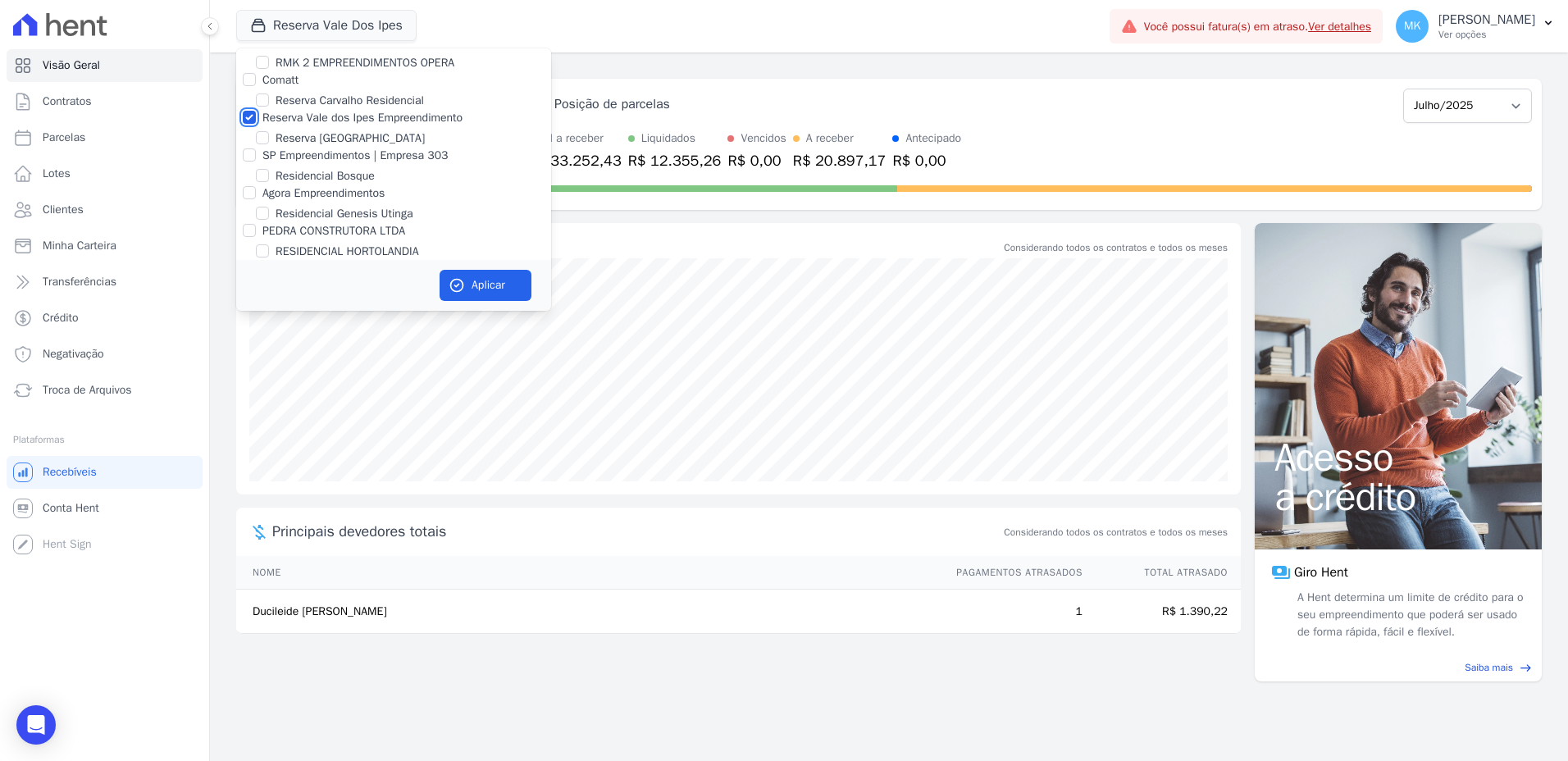 checkbox on "false" 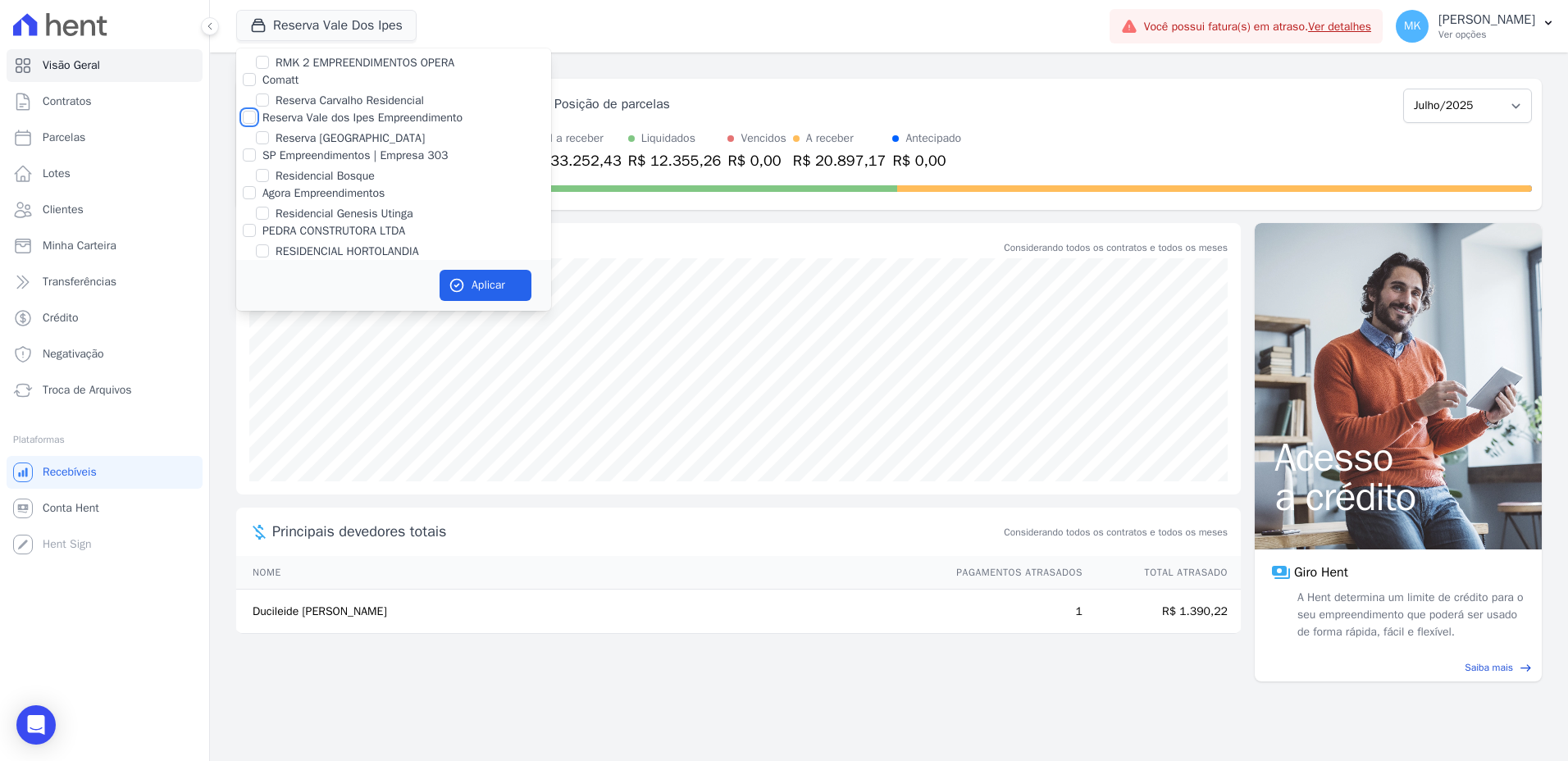 checkbox on "false" 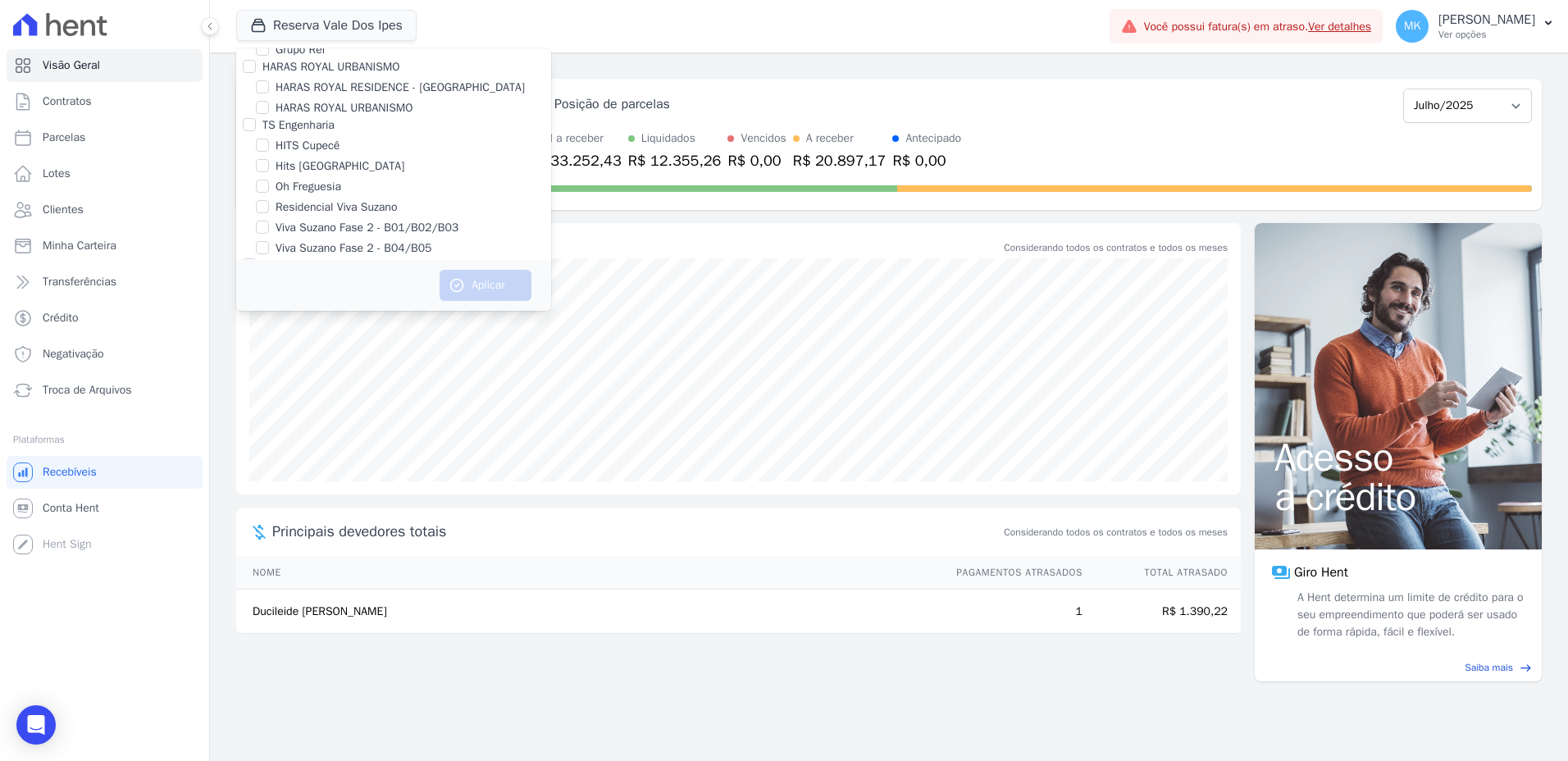 scroll, scrollTop: 4657, scrollLeft: 0, axis: vertical 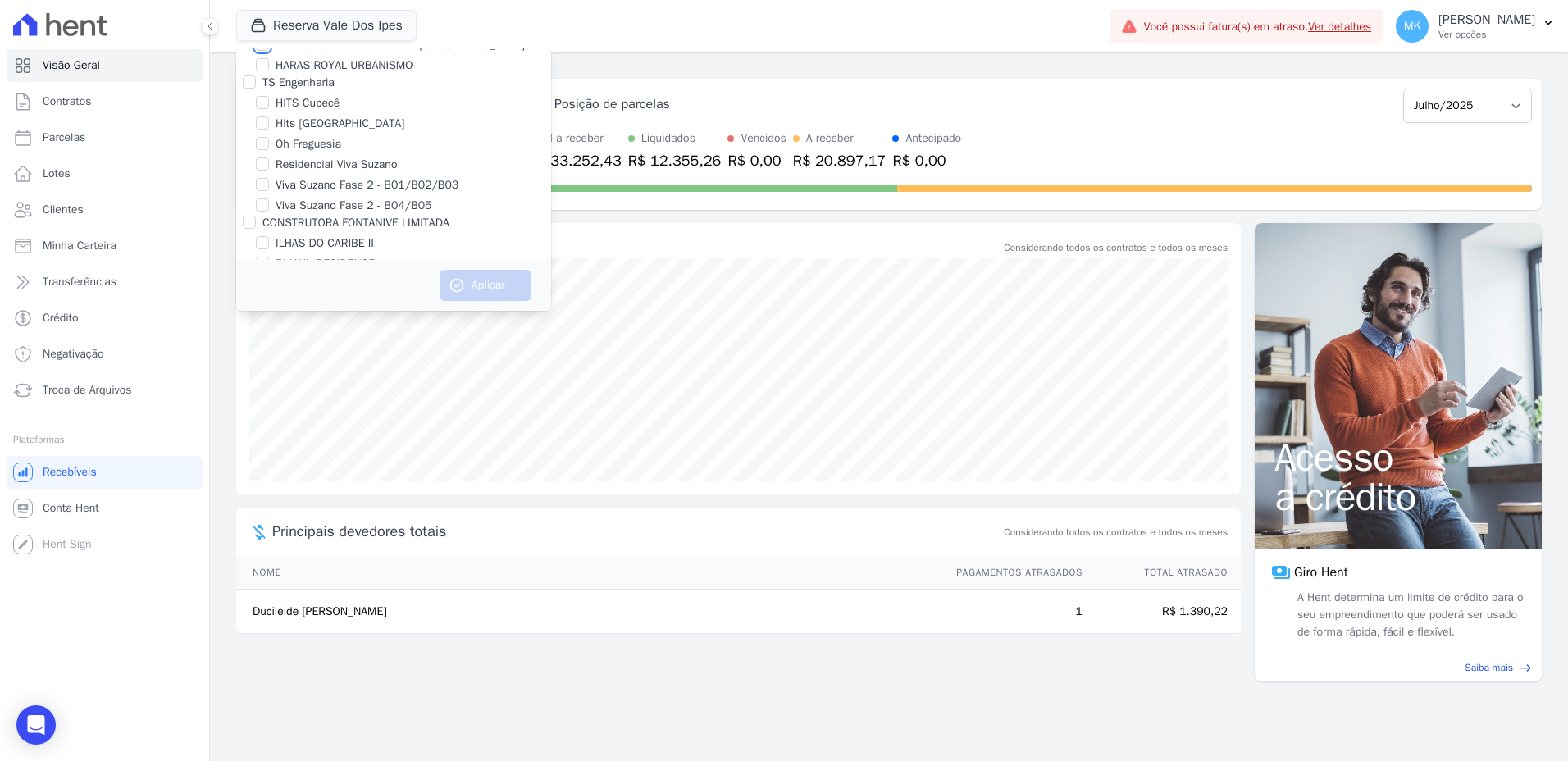 drag, startPoint x: 262, startPoint y: 112, endPoint x: 348, endPoint y: 147, distance: 92.84934 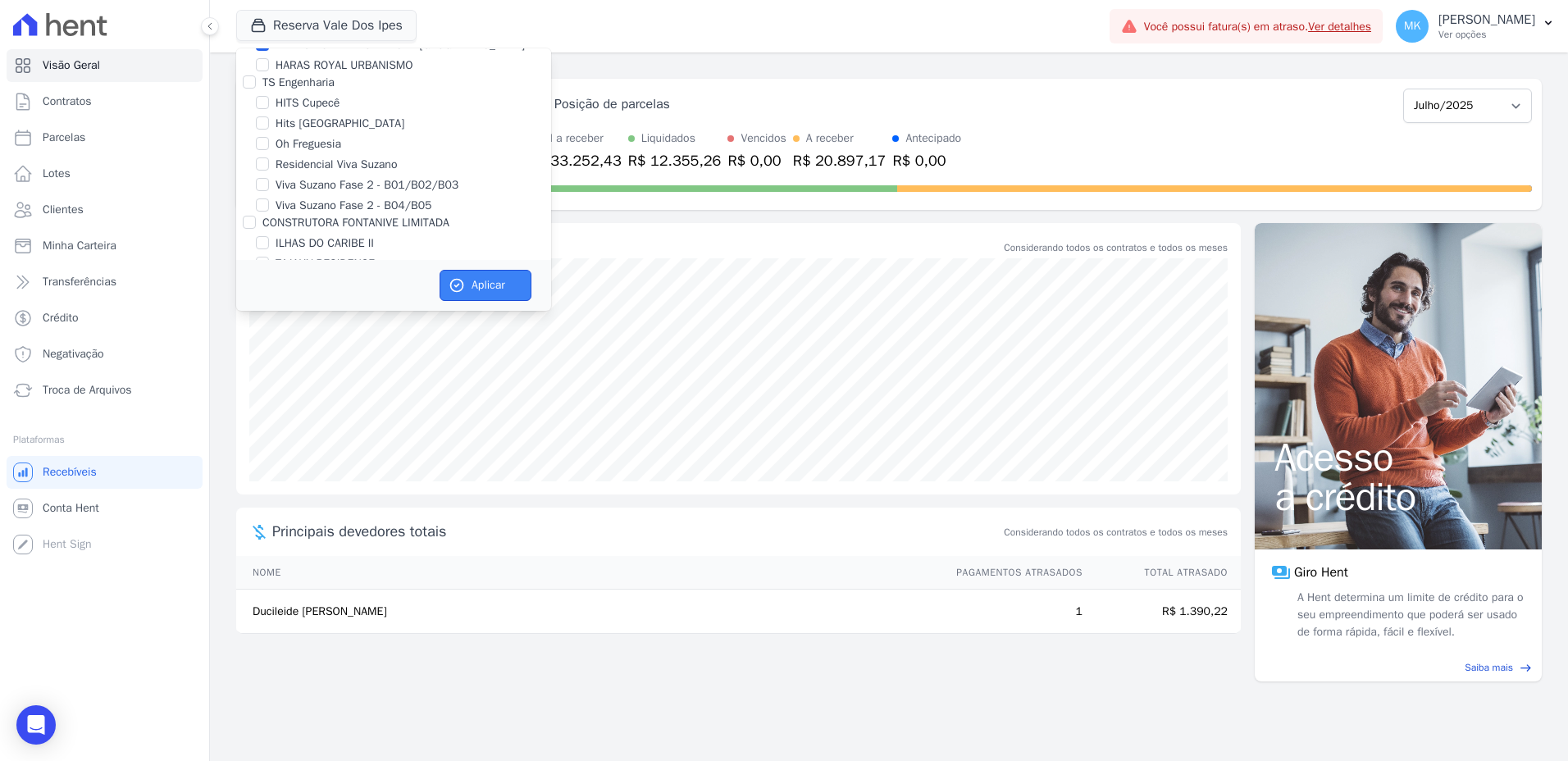 click on "Aplicar" at bounding box center [485, 285] 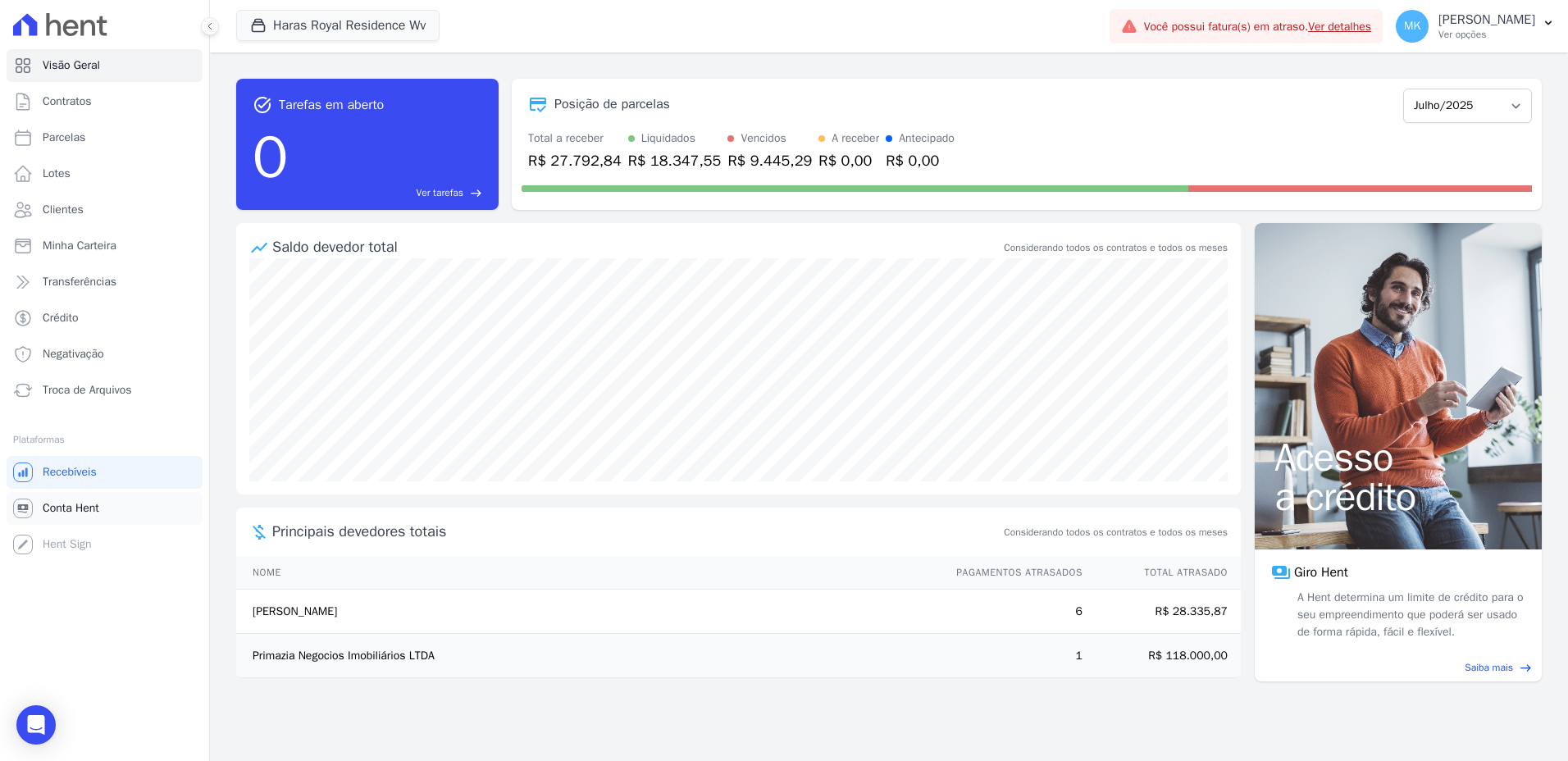 click on "Conta Hent" at bounding box center (71, 508) 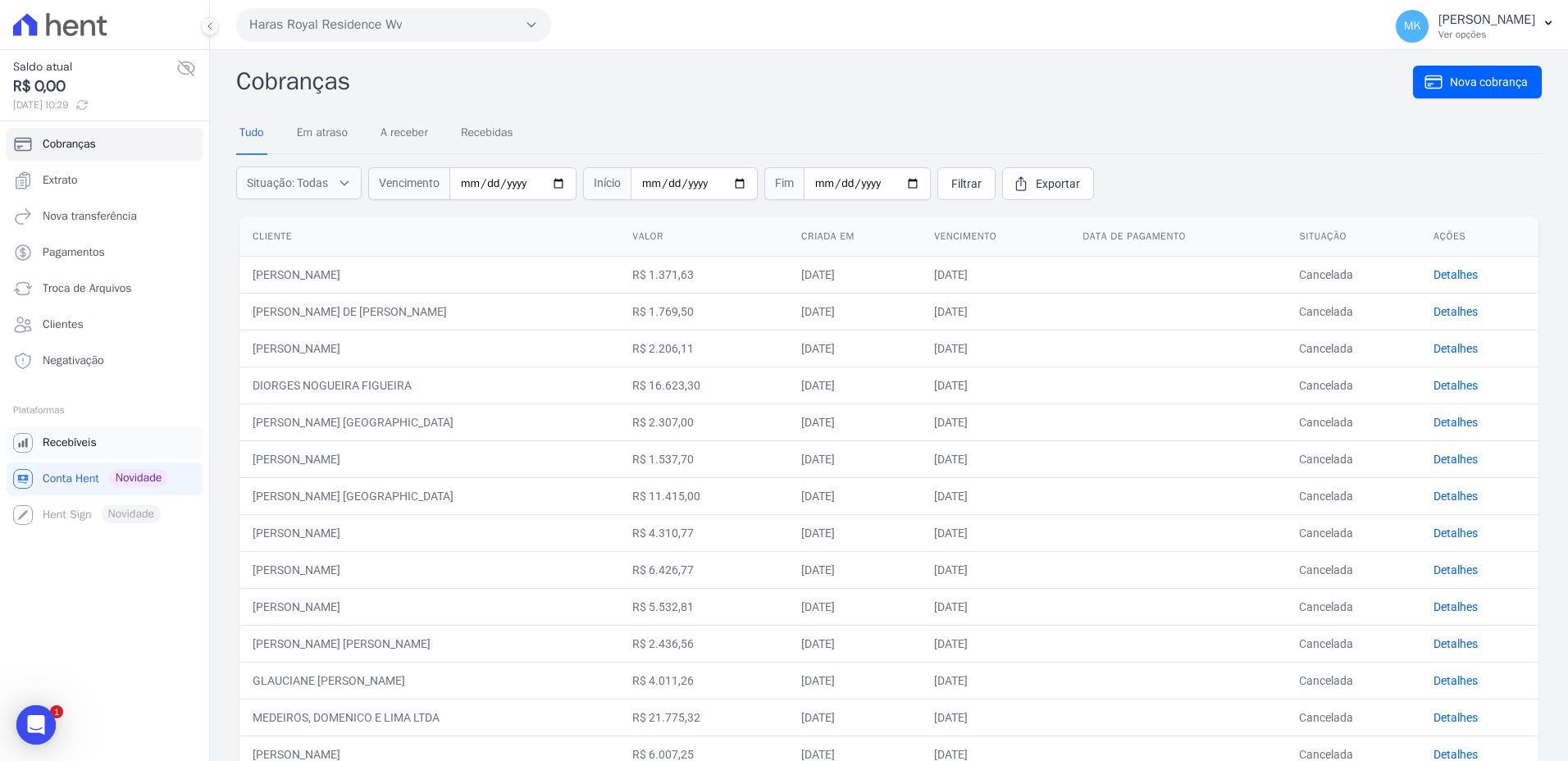 scroll, scrollTop: 0, scrollLeft: 0, axis: both 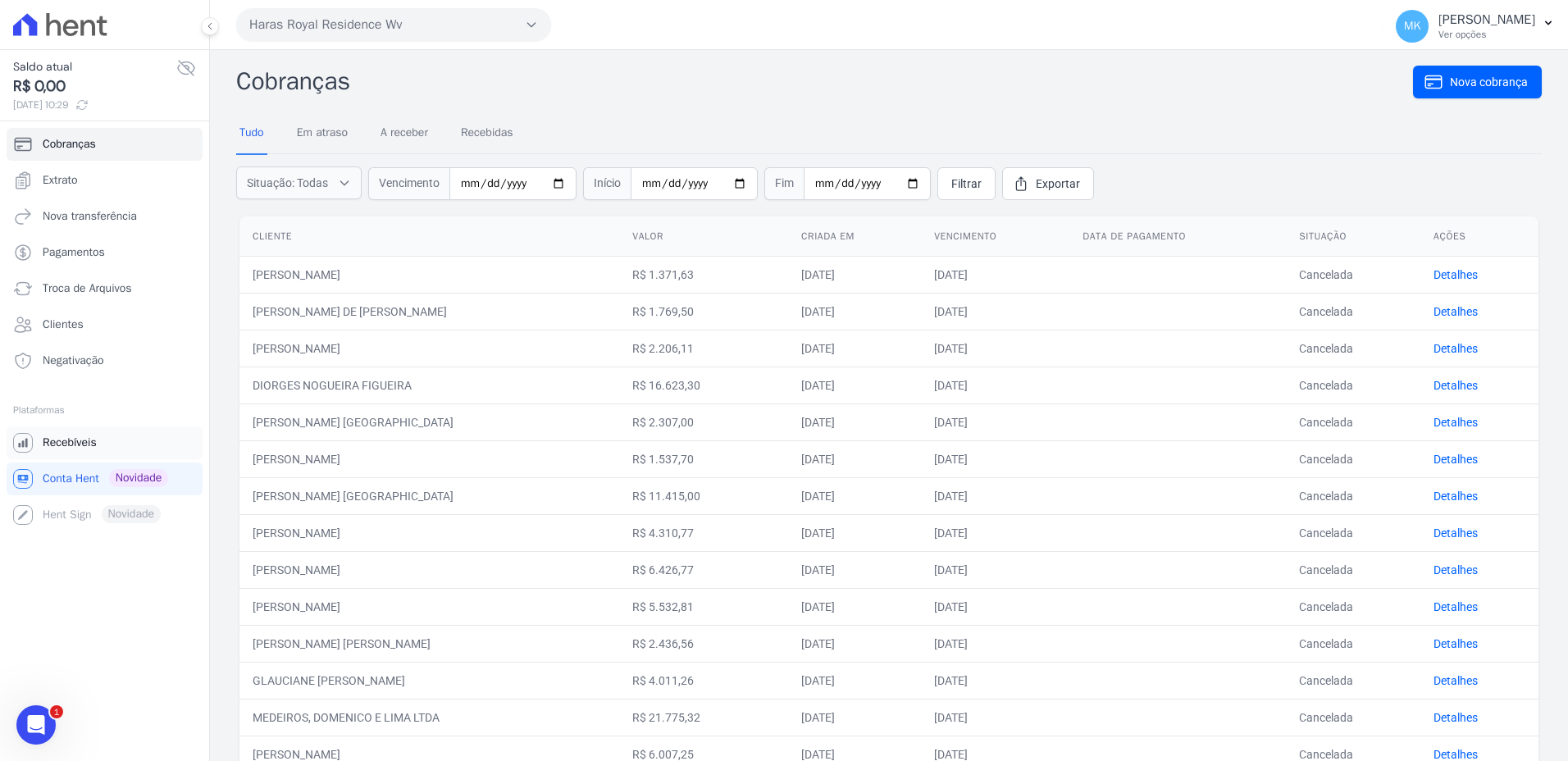 click on "Recebíveis" at bounding box center [70, 443] 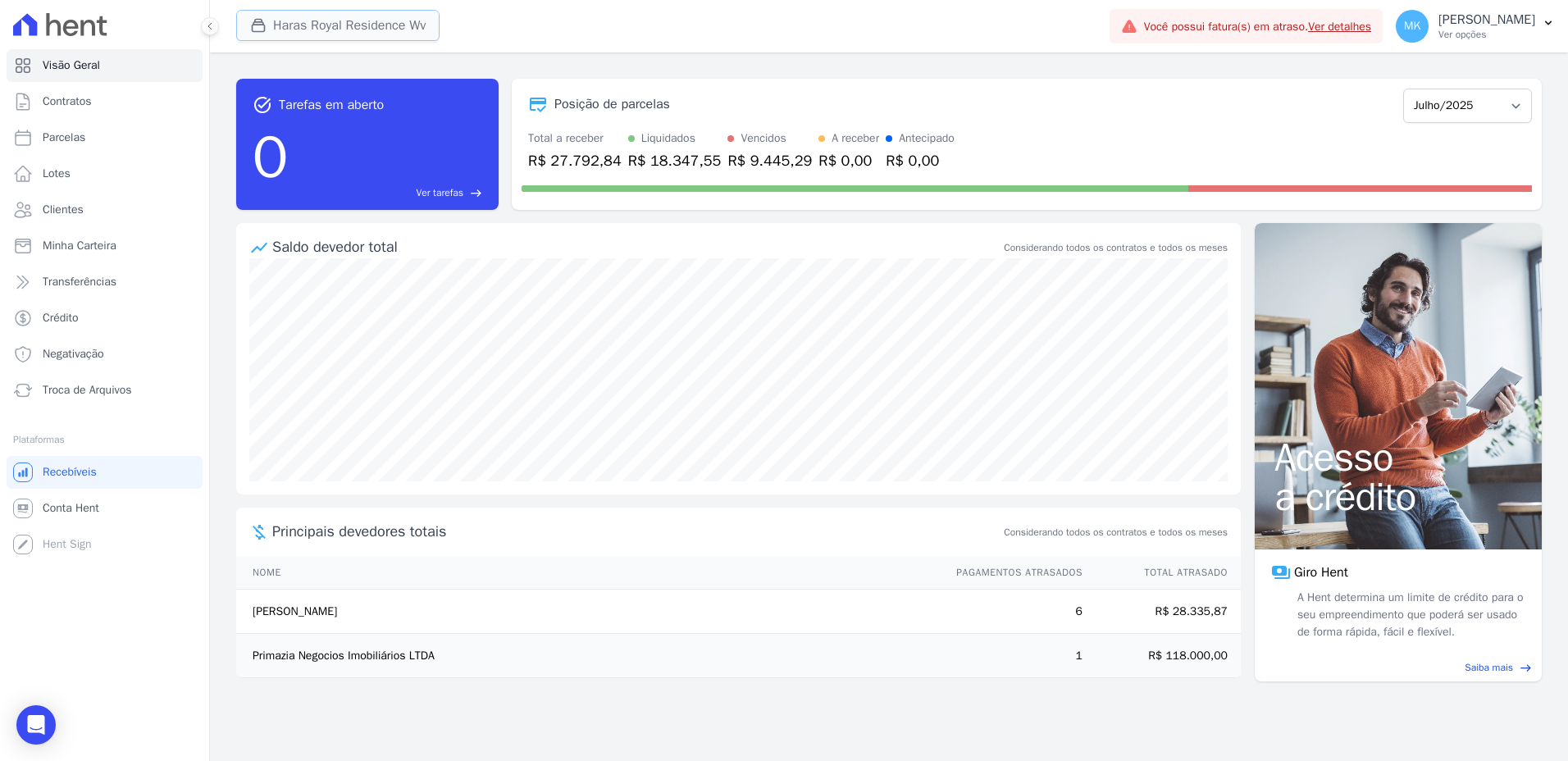click on "Haras Royal Residence   Wv" at bounding box center [338, 25] 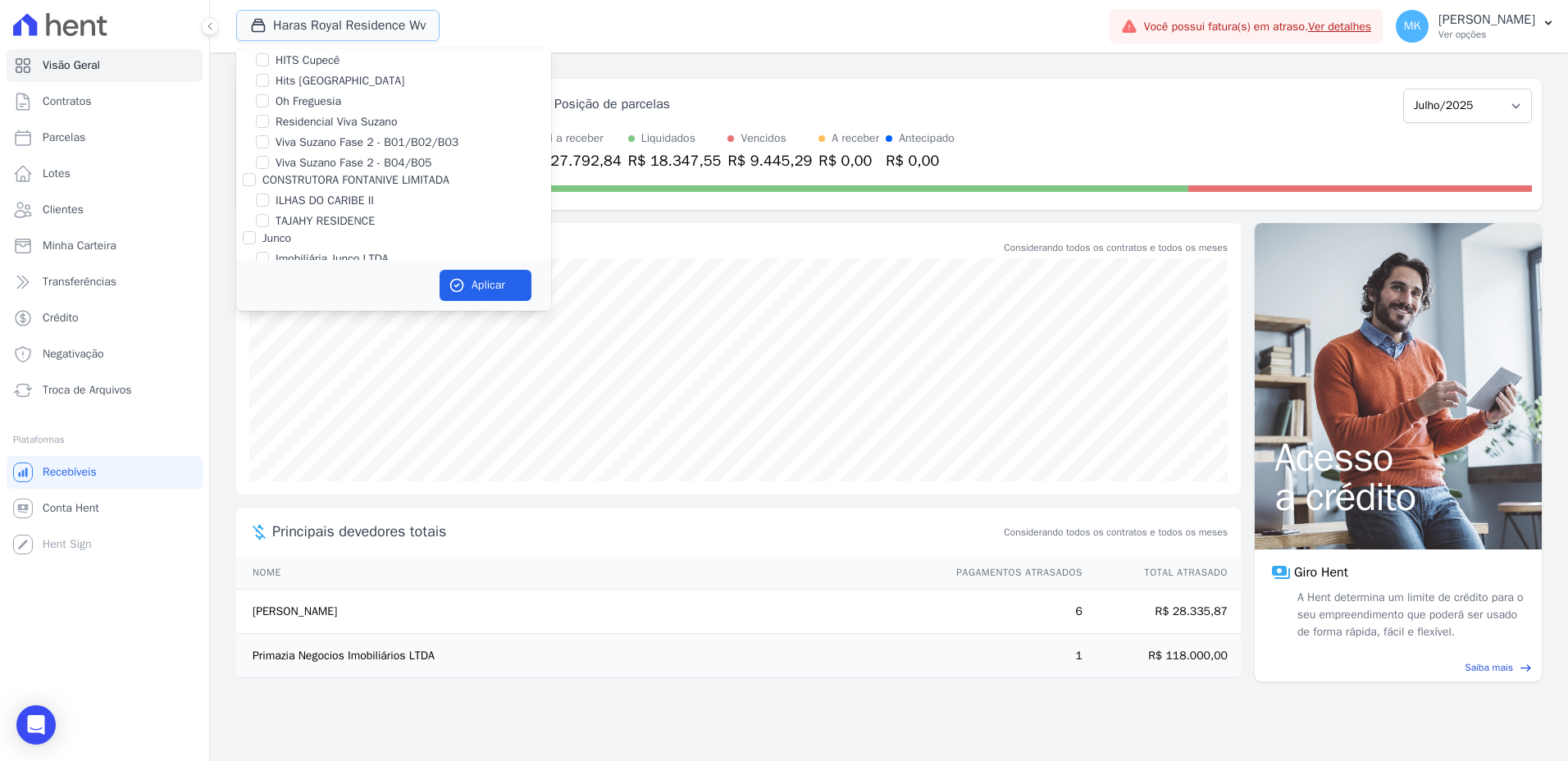 scroll, scrollTop: 4657, scrollLeft: 0, axis: vertical 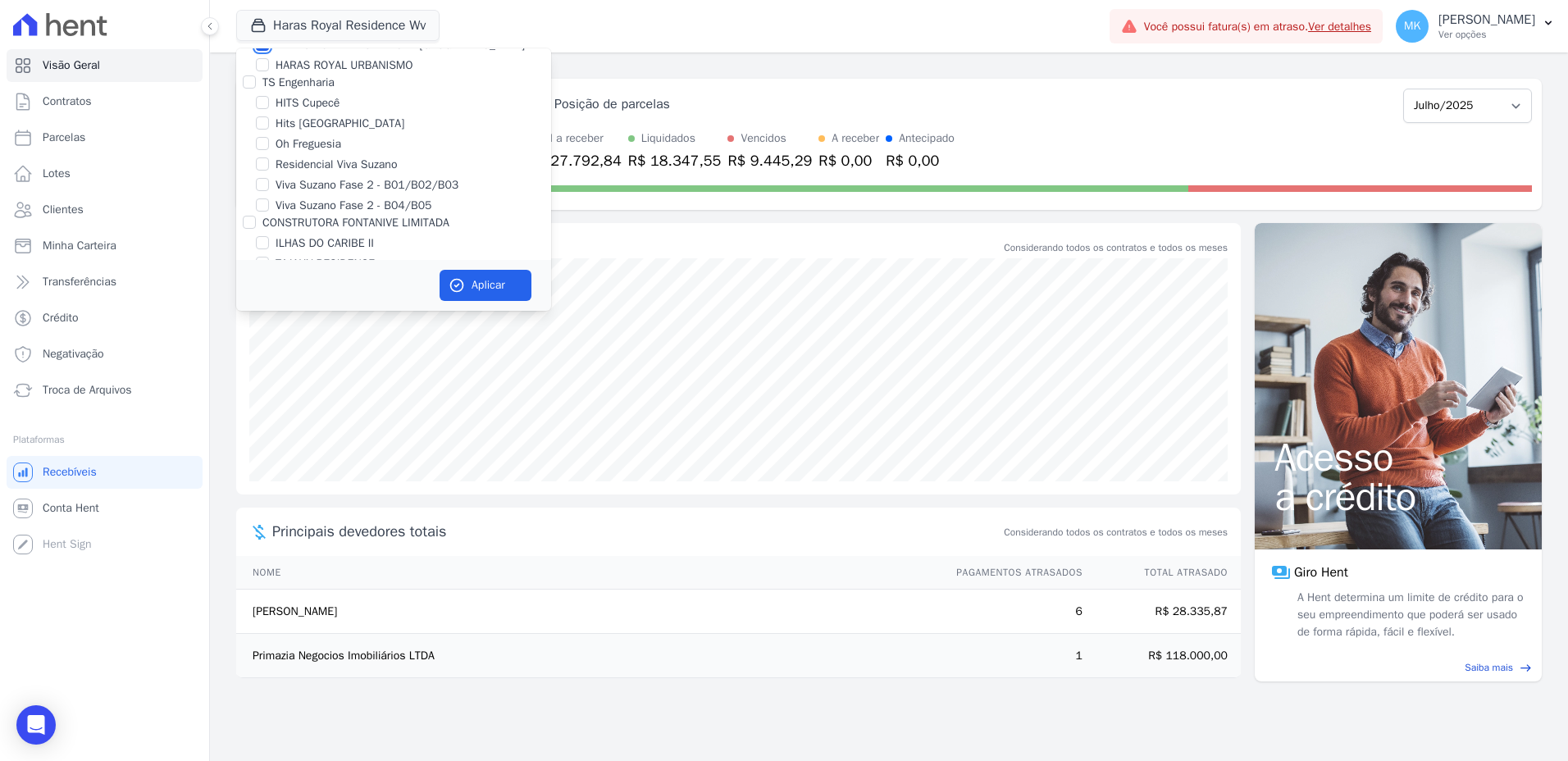 click on "HARAS ROYAL RESIDENCE - [GEOGRAPHIC_DATA]" at bounding box center [262, 44] 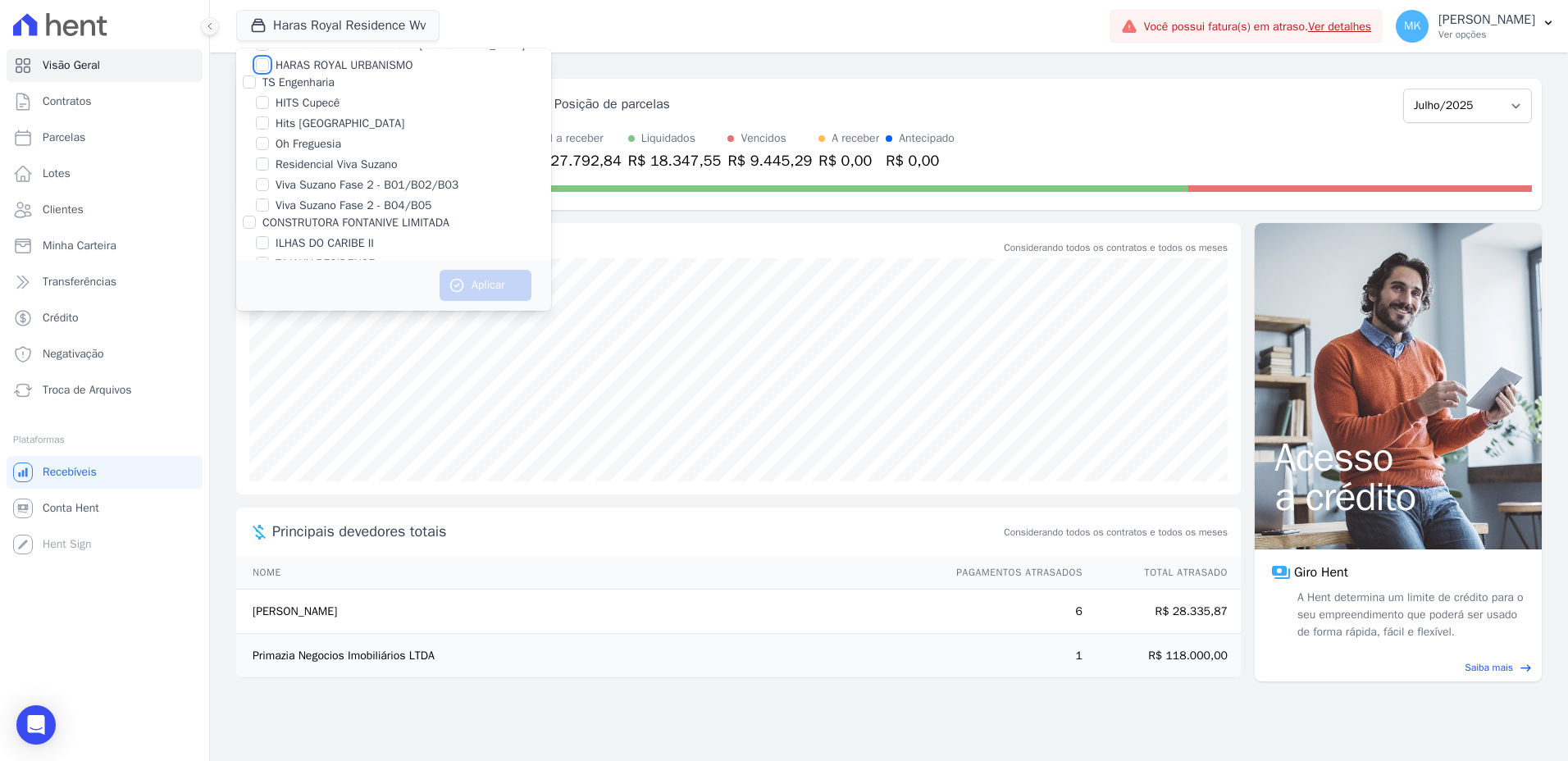 click on "HARAS ROYAL URBANISMO" at bounding box center [262, 65] 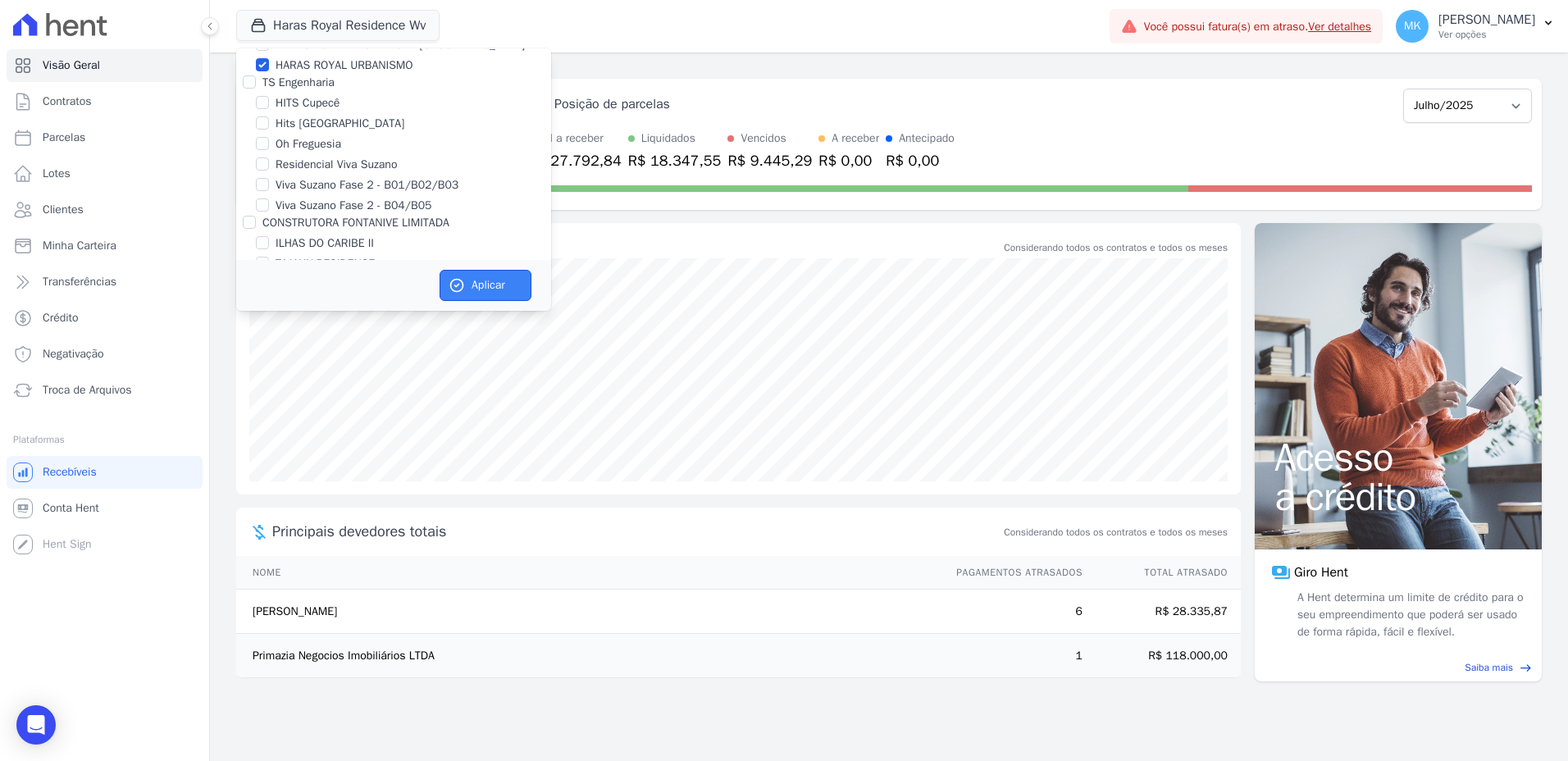 click on "Aplicar" at bounding box center (485, 285) 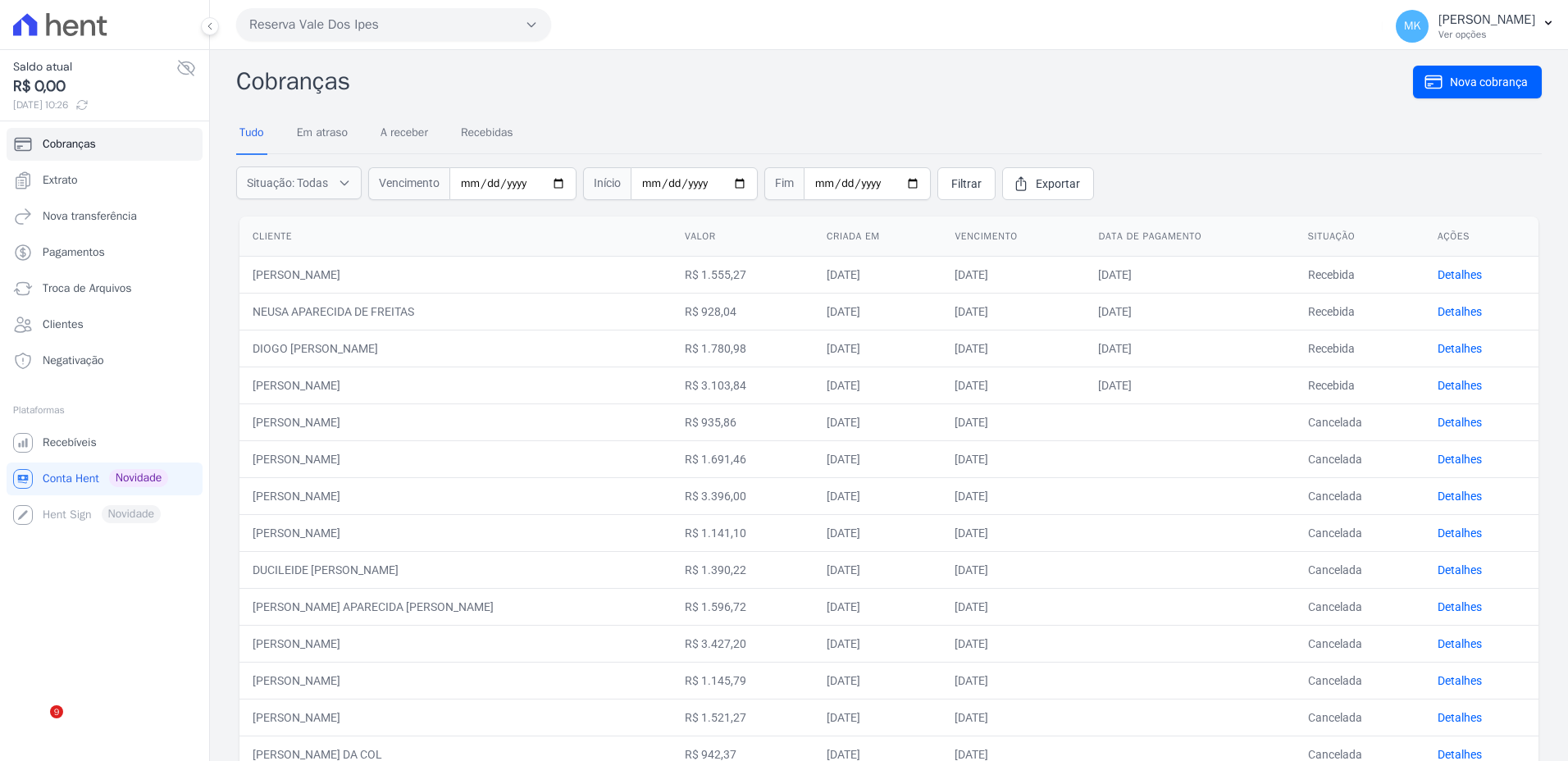 scroll, scrollTop: 0, scrollLeft: 0, axis: both 